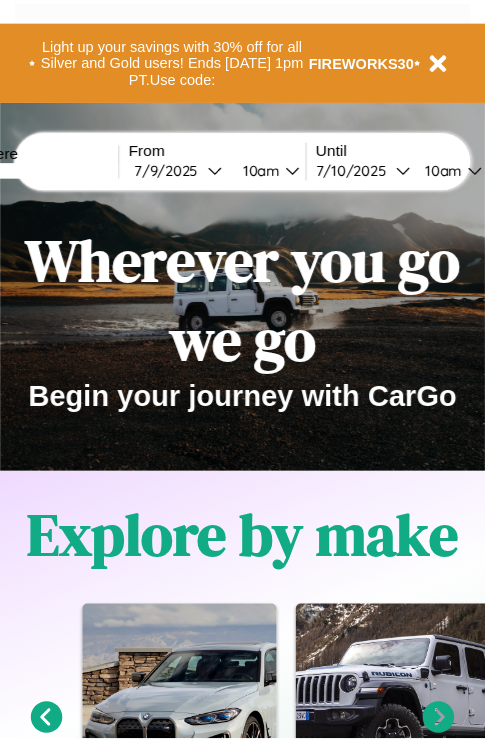 scroll, scrollTop: 0, scrollLeft: 0, axis: both 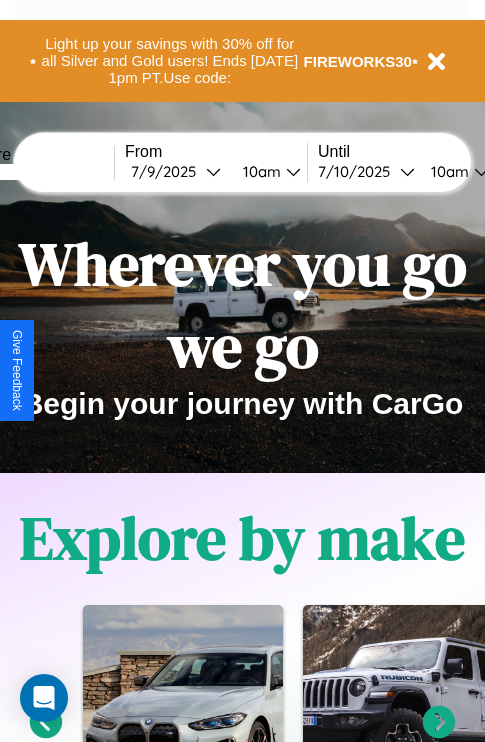click at bounding box center (39, 172) 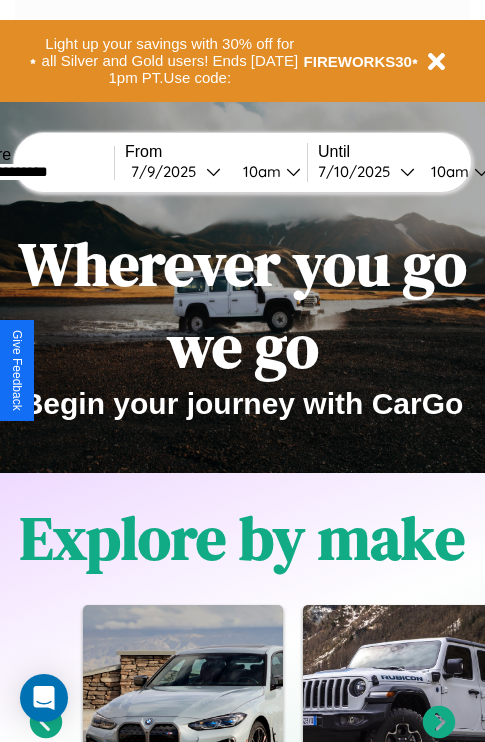 type on "**********" 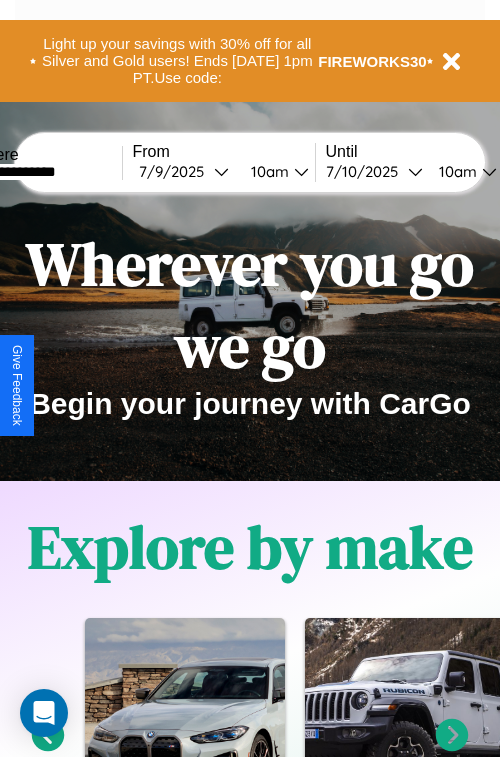 select on "*" 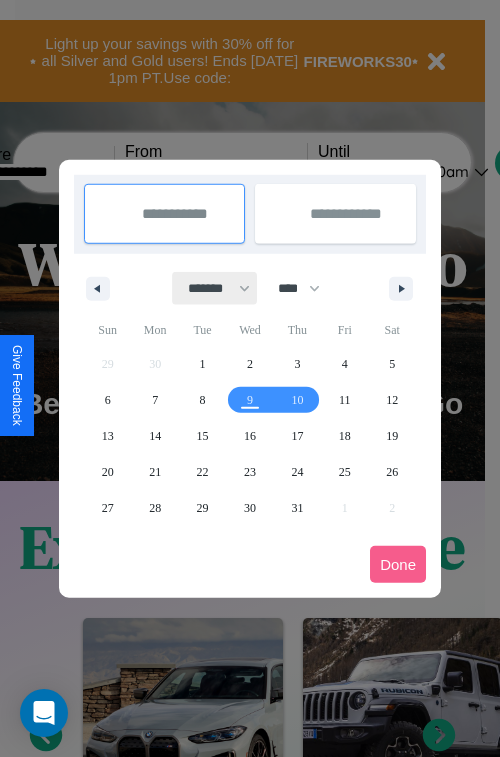 click on "******* ******** ***** ***** *** **** **** ****** ********* ******* ******** ********" at bounding box center [215, 288] 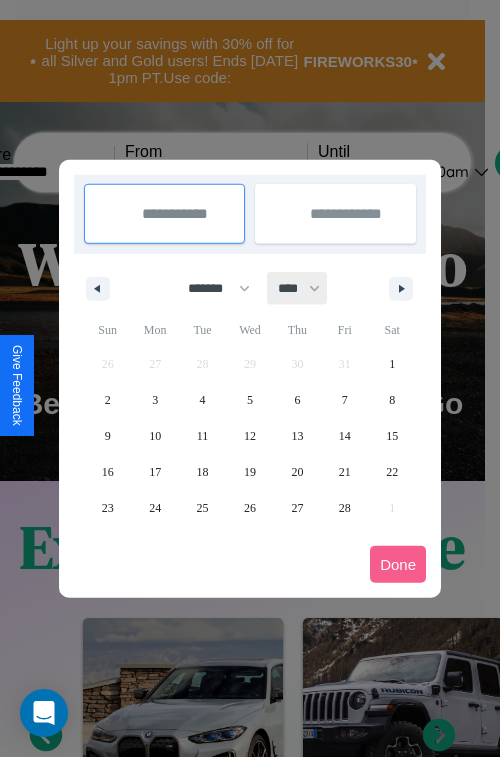 click on "**** **** **** **** **** **** **** **** **** **** **** **** **** **** **** **** **** **** **** **** **** **** **** **** **** **** **** **** **** **** **** **** **** **** **** **** **** **** **** **** **** **** **** **** **** **** **** **** **** **** **** **** **** **** **** **** **** **** **** **** **** **** **** **** **** **** **** **** **** **** **** **** **** **** **** **** **** **** **** **** **** **** **** **** **** **** **** **** **** **** **** **** **** **** **** **** **** **** **** **** **** **** **** **** **** **** **** **** **** **** **** **** **** **** **** **** **** **** **** **** ****" at bounding box center (298, 288) 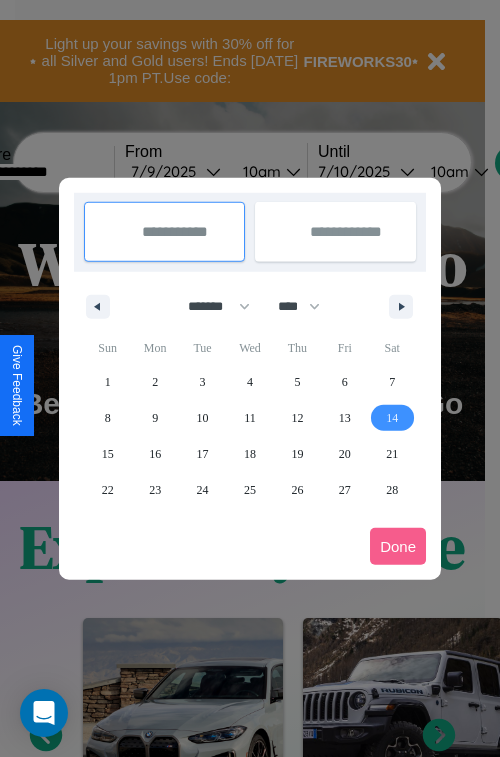 click on "14" at bounding box center [392, 418] 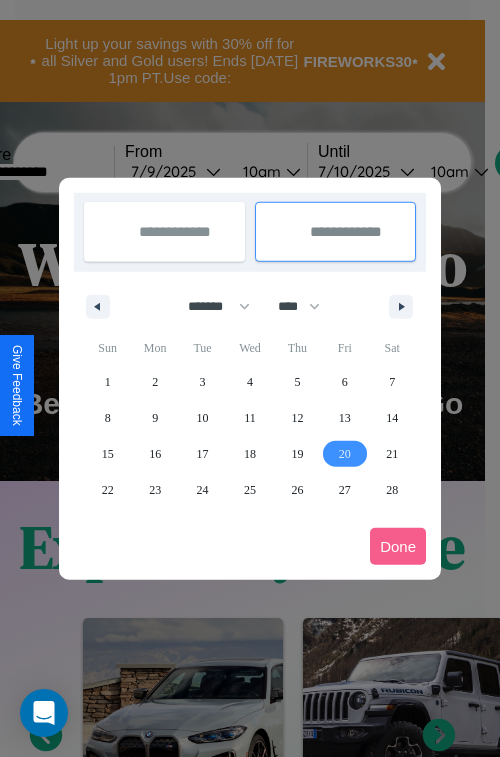 click on "20" at bounding box center (345, 454) 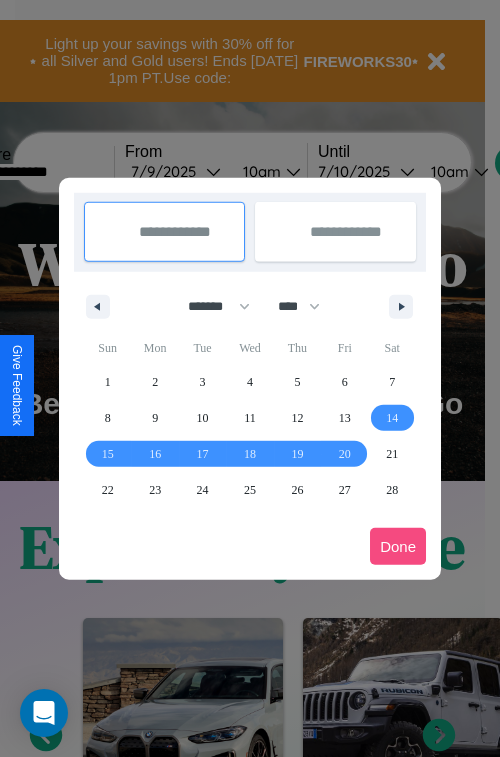 click on "Done" at bounding box center [398, 546] 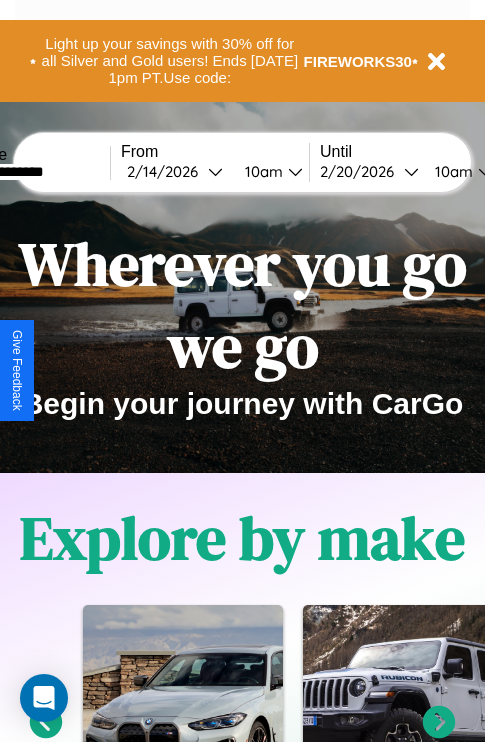 scroll, scrollTop: 0, scrollLeft: 76, axis: horizontal 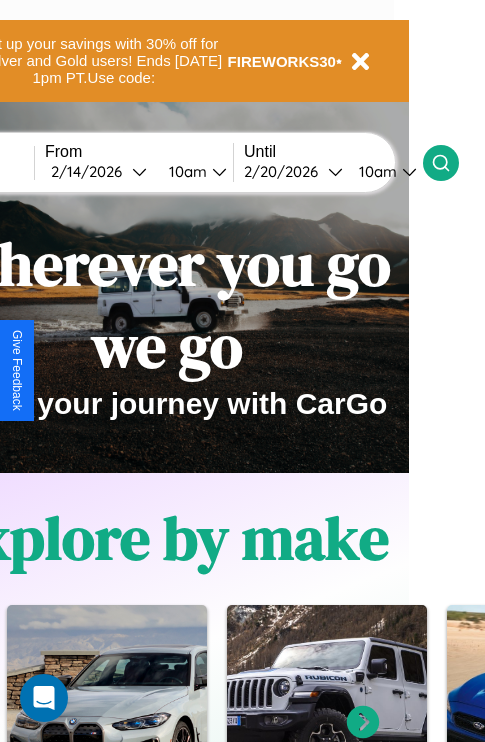 click 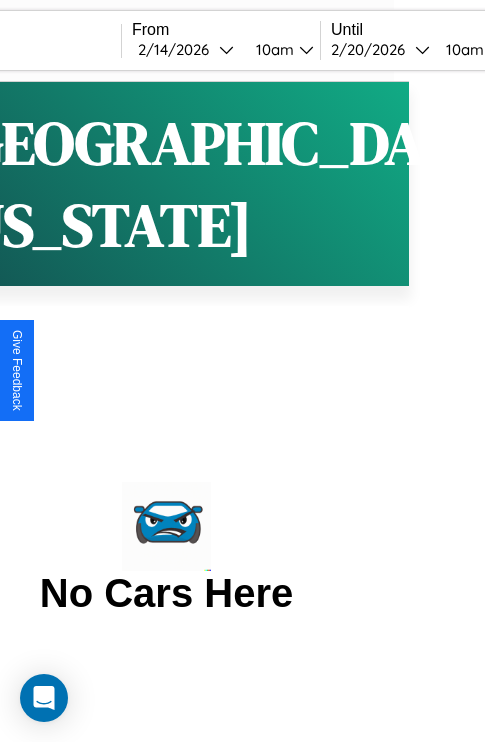 scroll, scrollTop: 0, scrollLeft: 0, axis: both 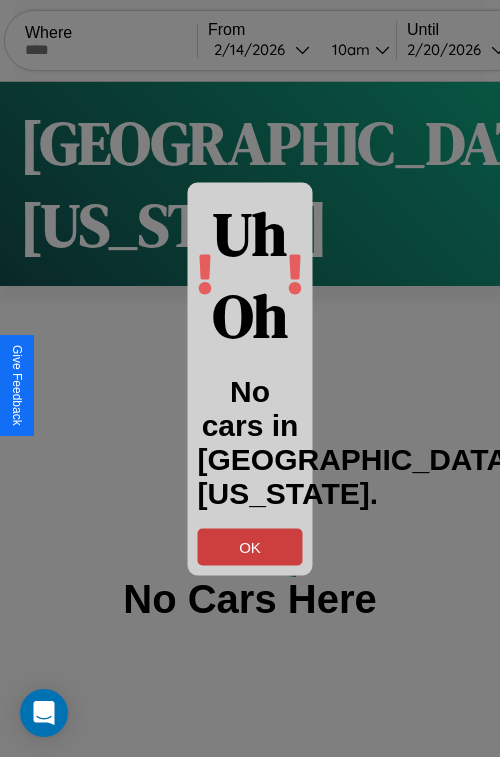 click on "OK" at bounding box center [250, 546] 